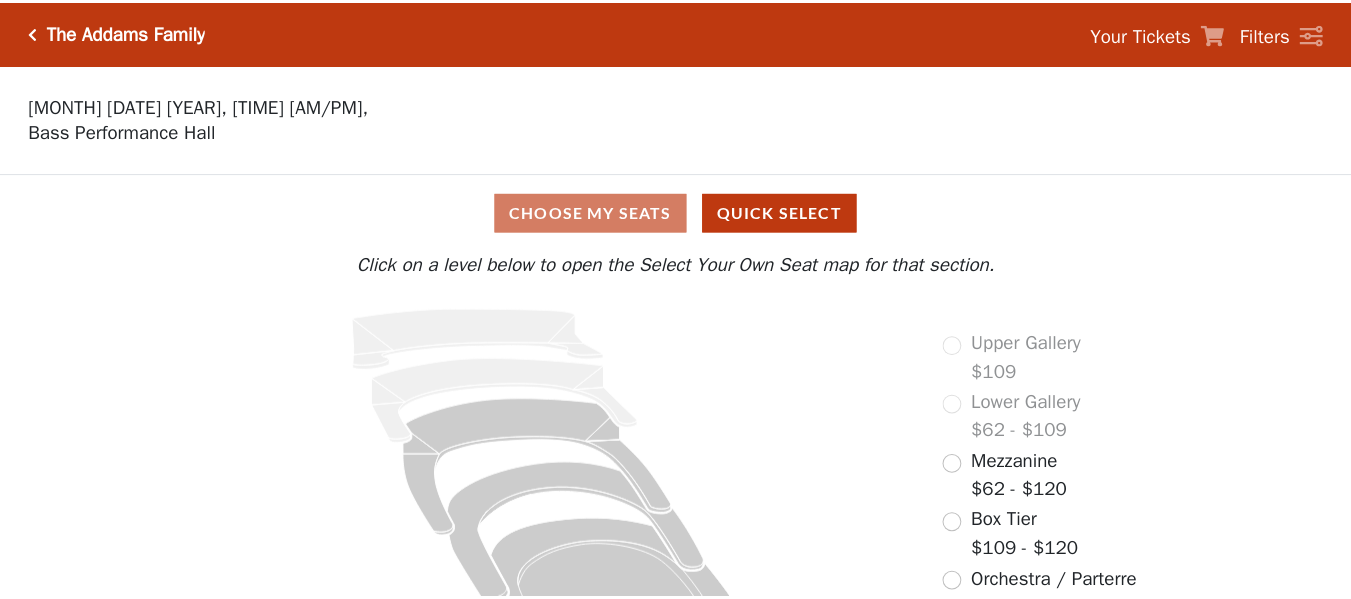 scroll, scrollTop: 0, scrollLeft: 0, axis: both 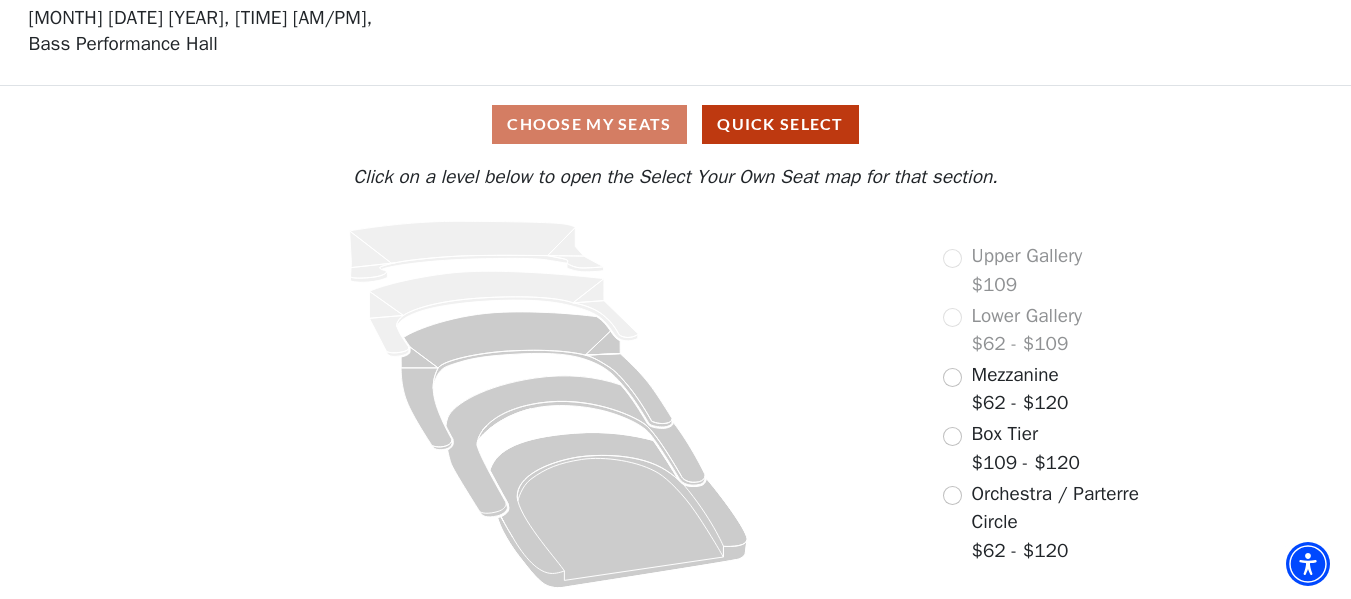 click on "Mezzanine" at bounding box center [1015, 375] 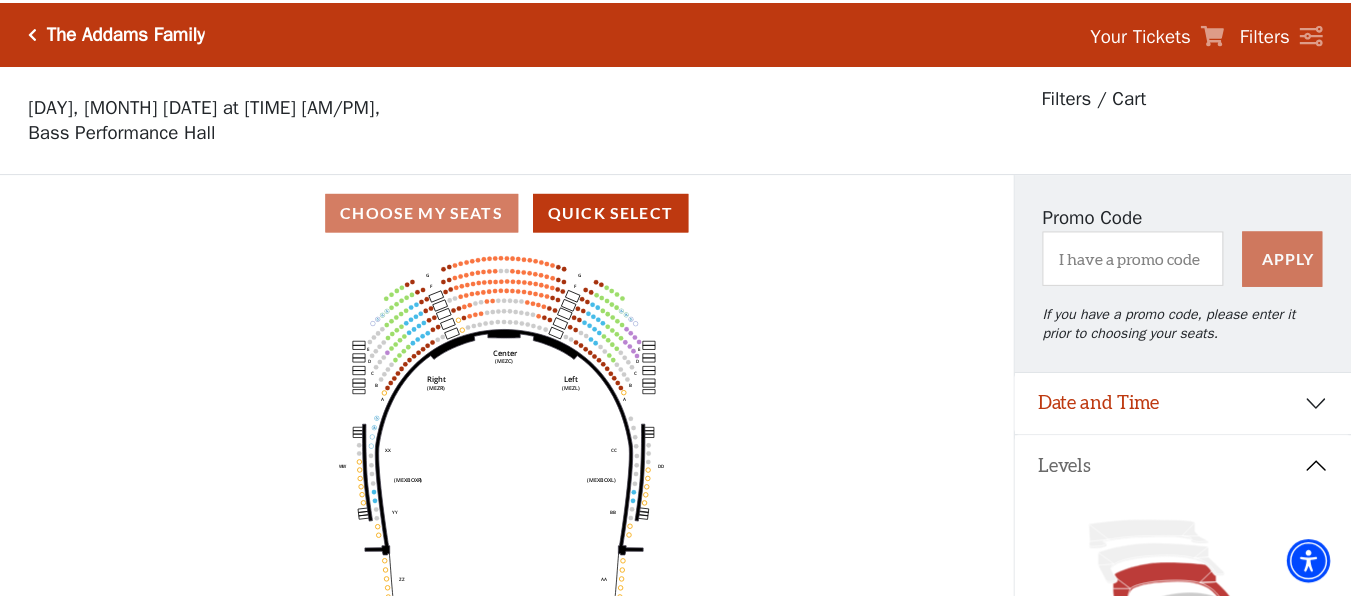 scroll, scrollTop: 93, scrollLeft: 0, axis: vertical 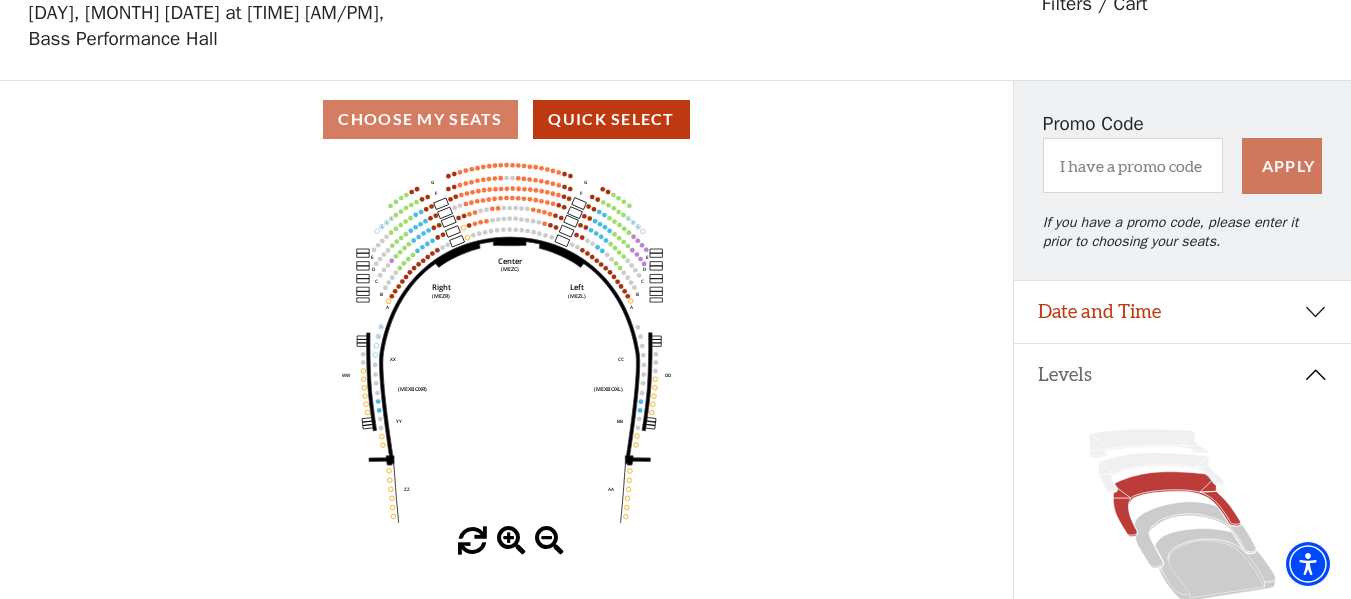click at bounding box center (511, 541) 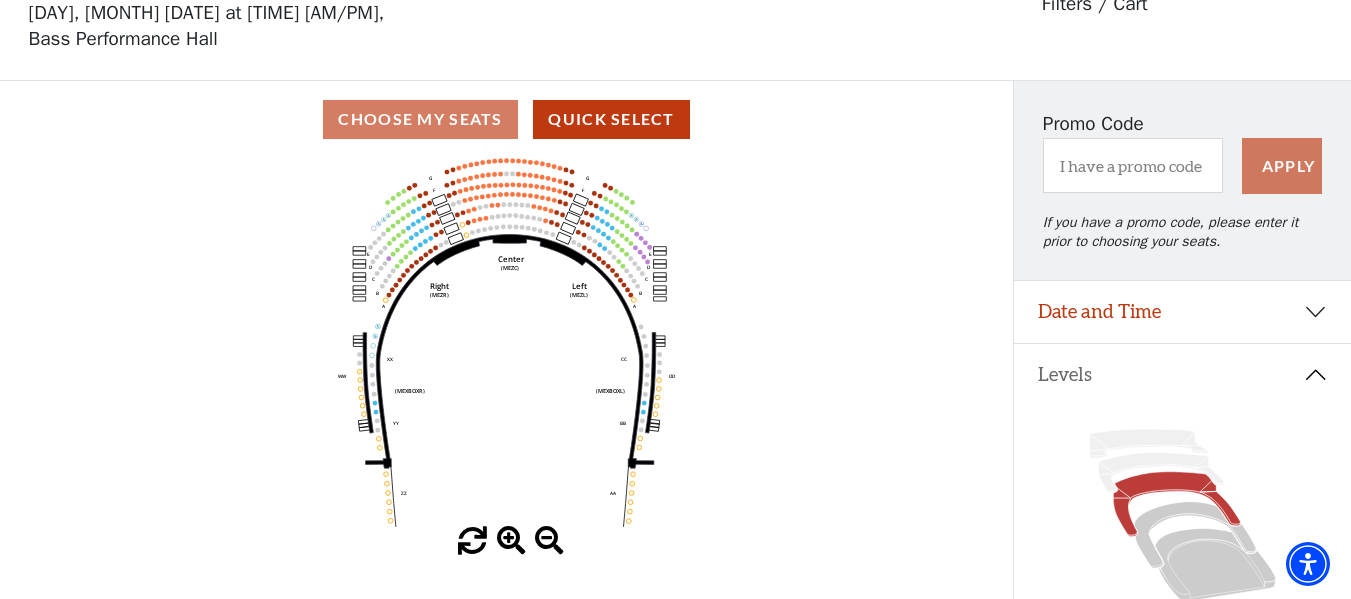 click at bounding box center (511, 541) 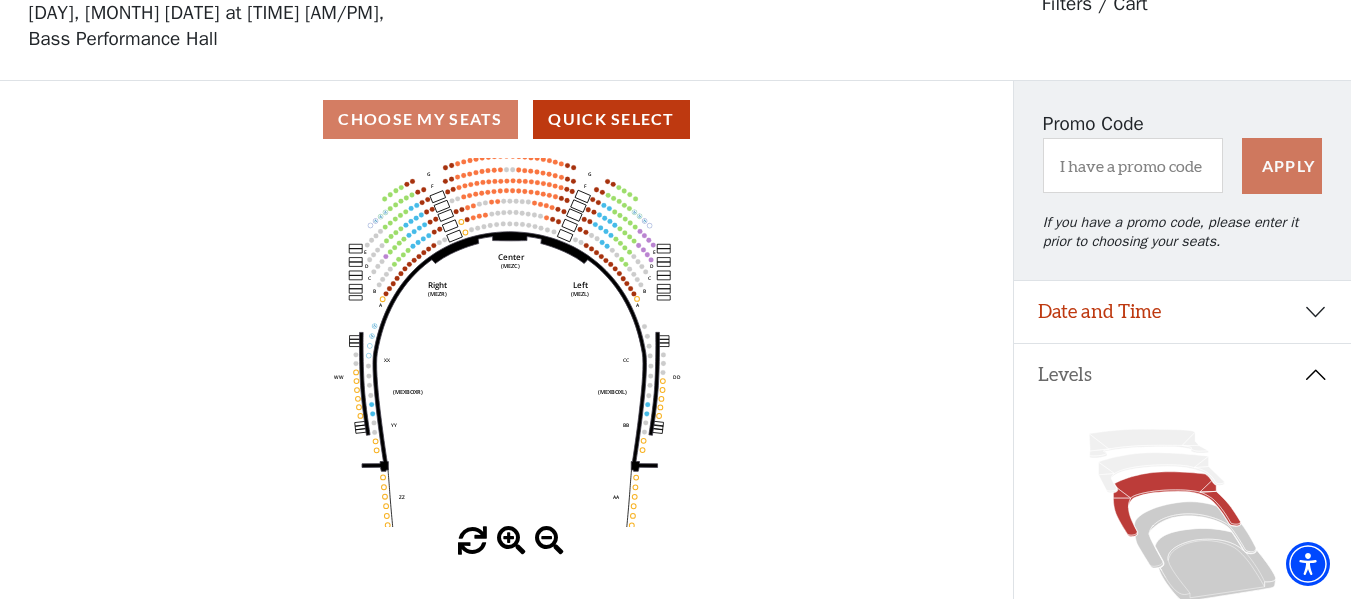 click at bounding box center [511, 541] 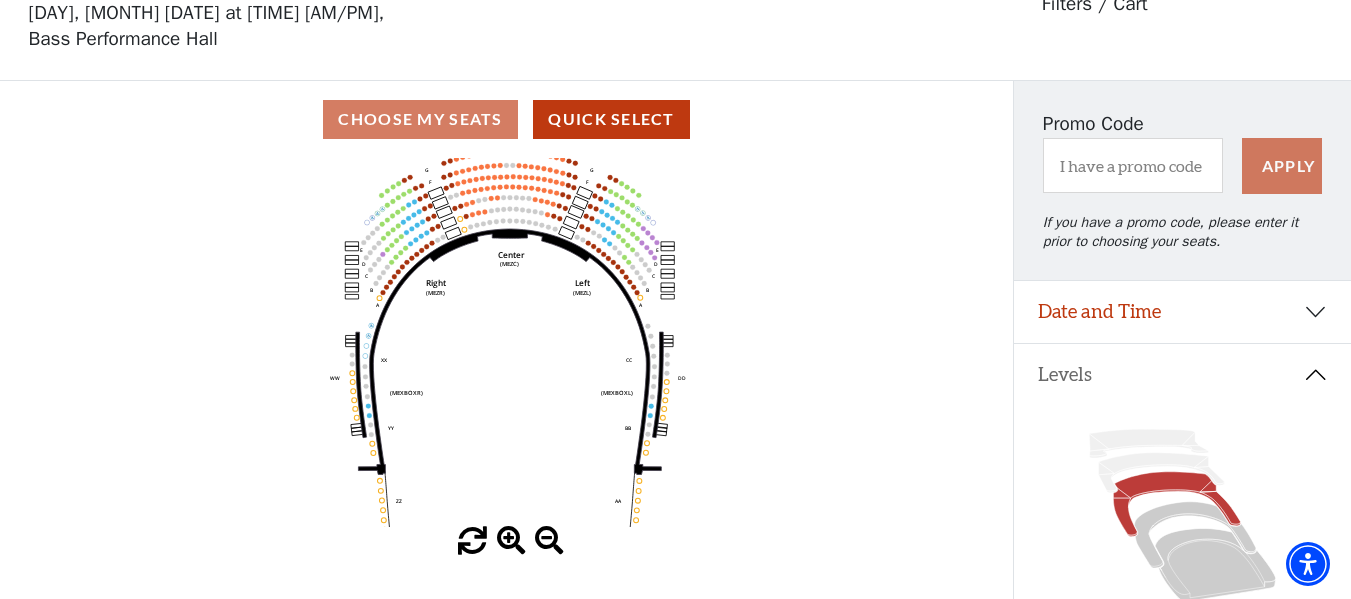 click at bounding box center [511, 541] 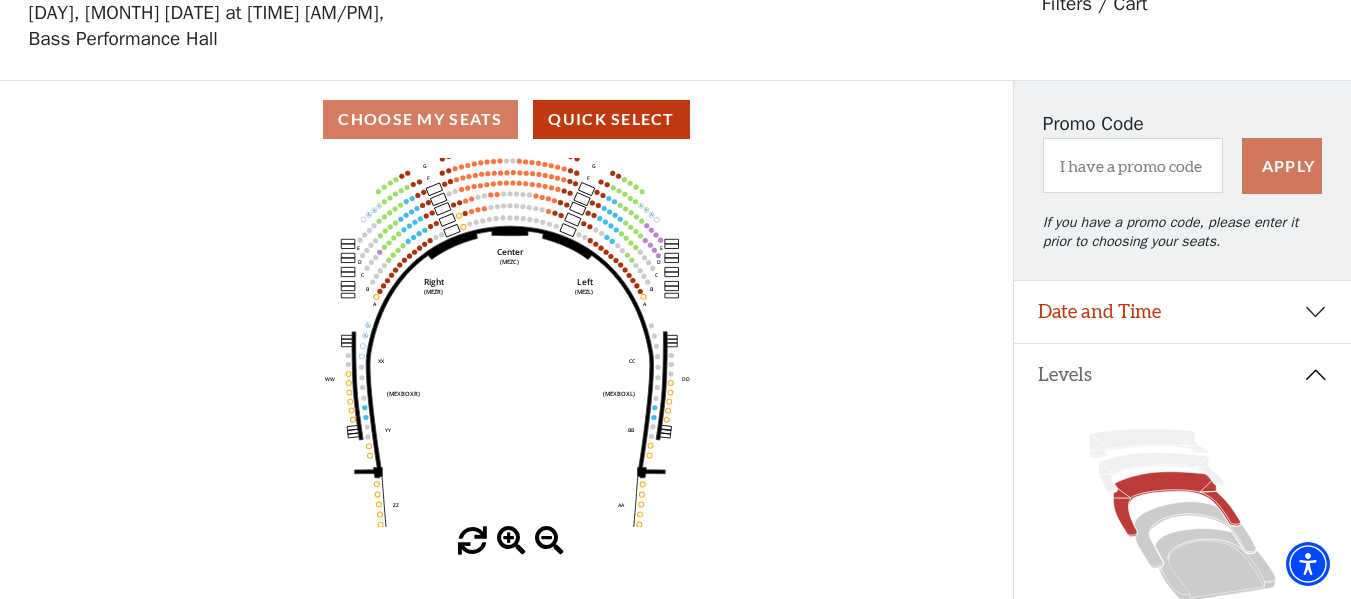 click at bounding box center [511, 541] 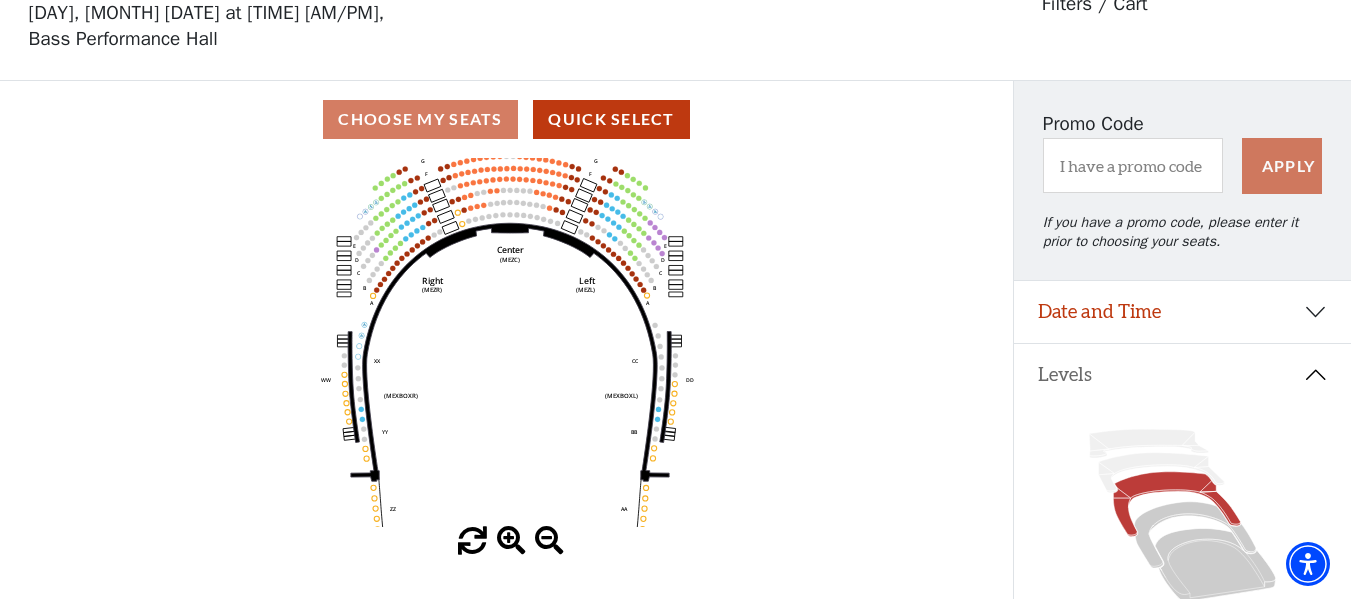 click at bounding box center [511, 541] 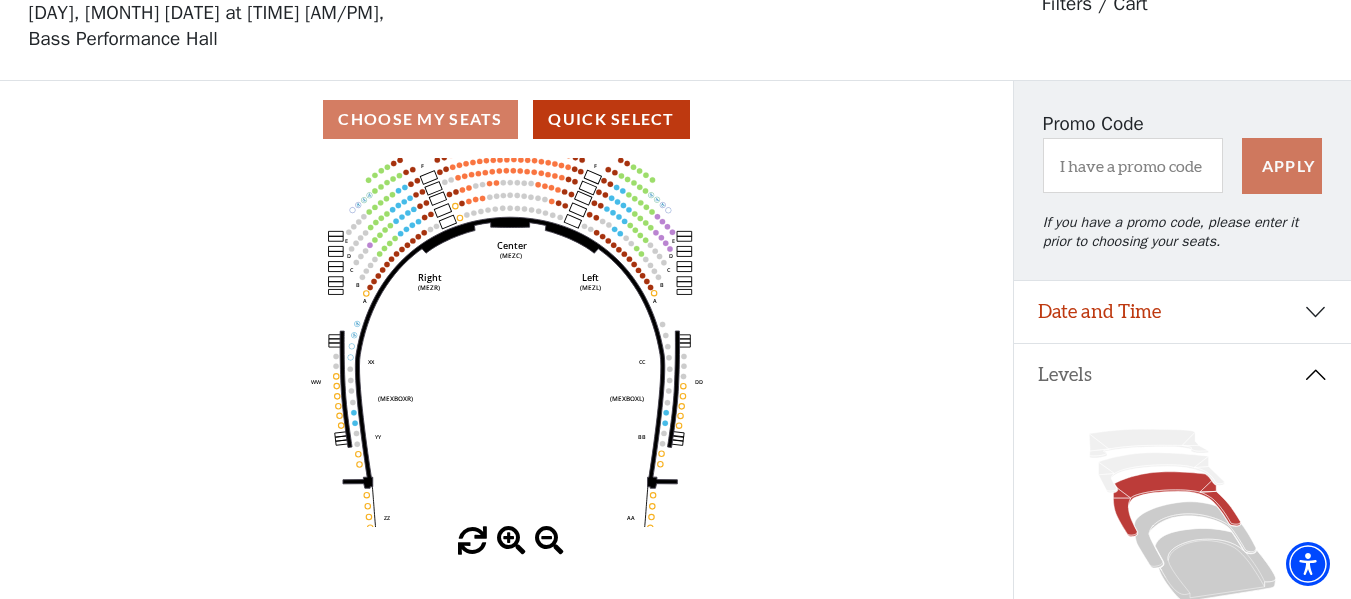 click at bounding box center [511, 541] 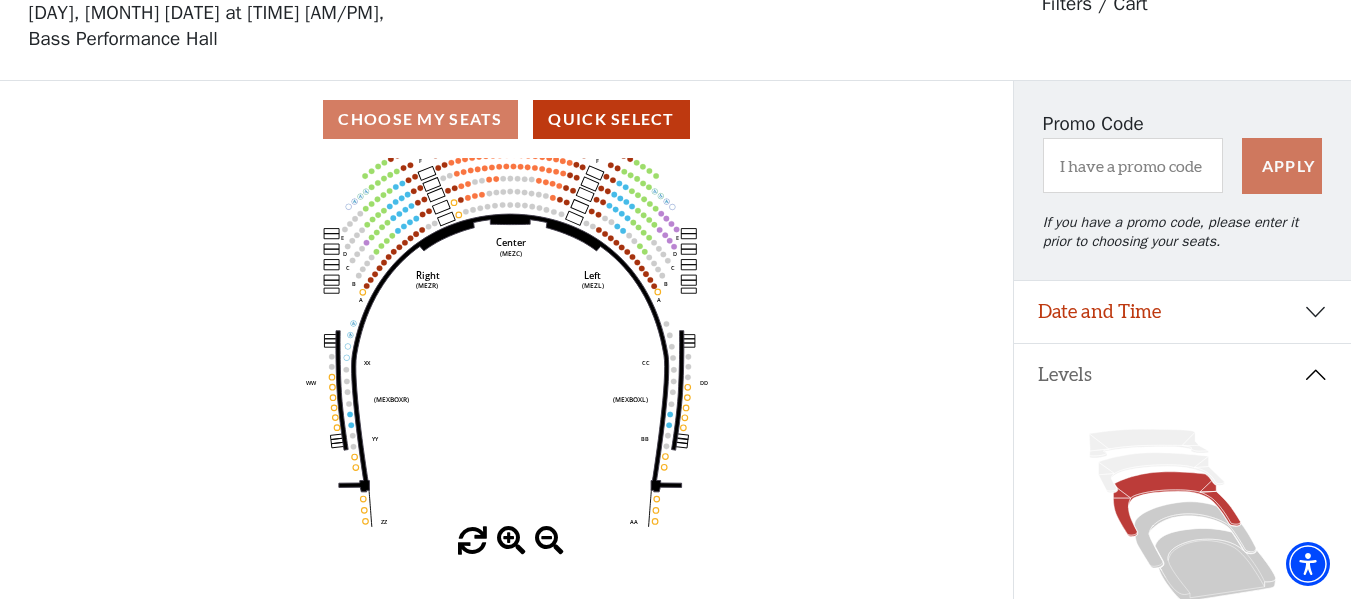 click at bounding box center (511, 541) 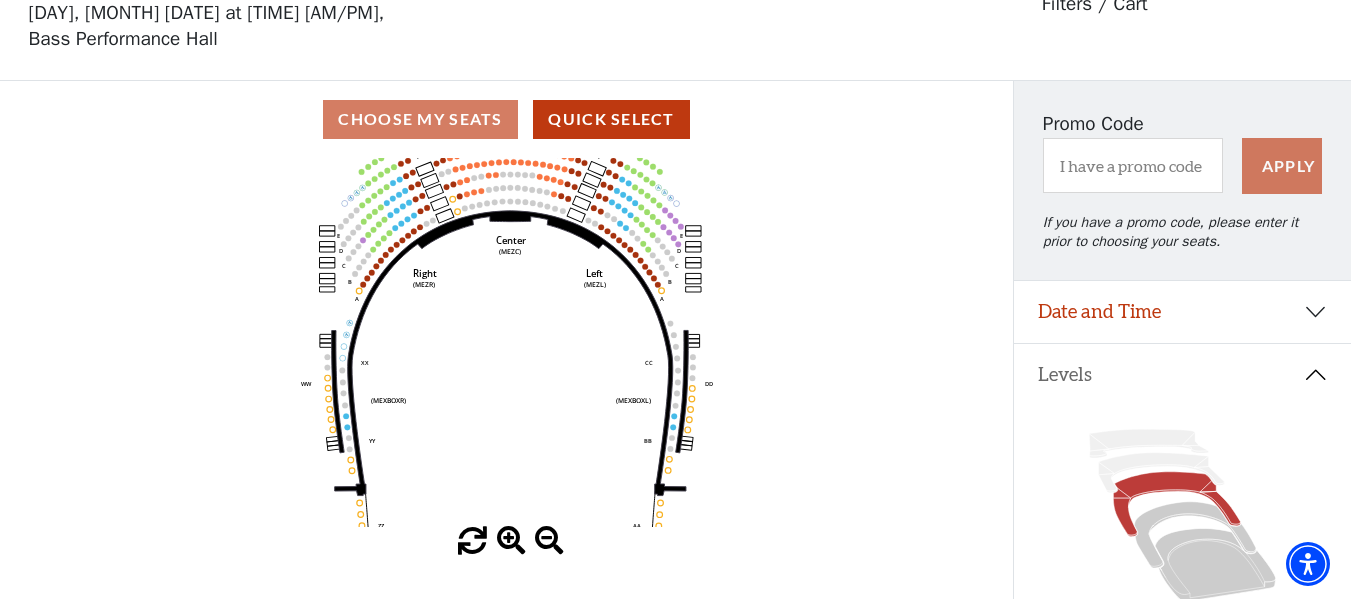 click at bounding box center [511, 541] 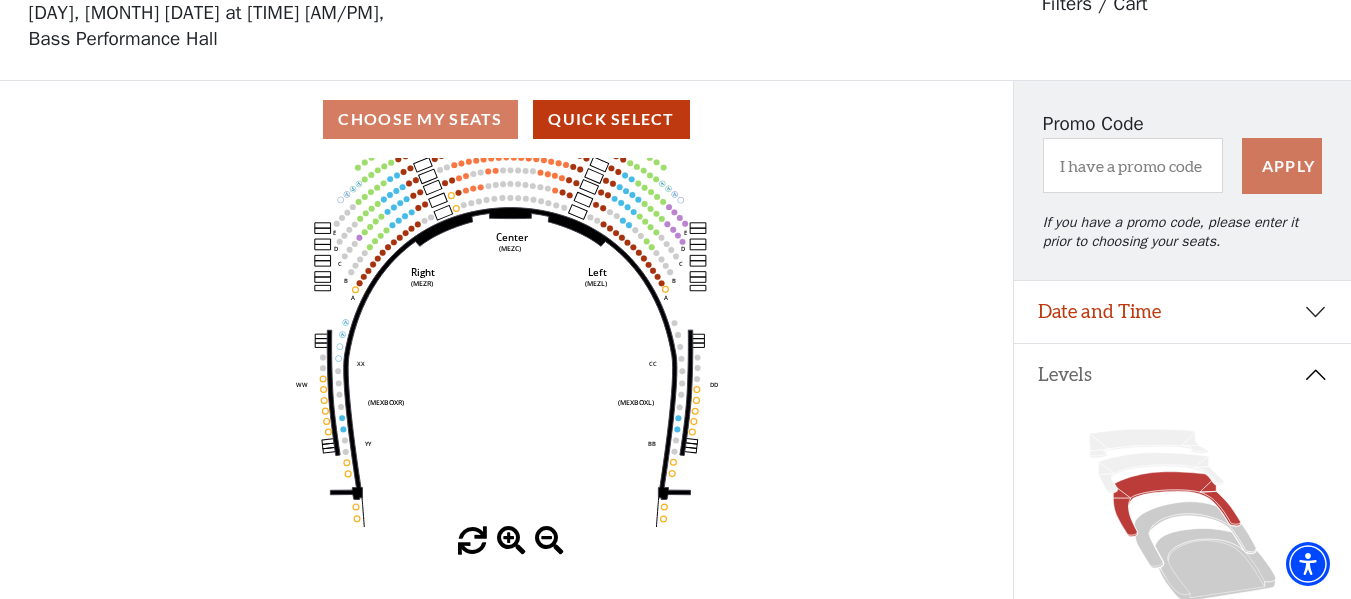 click at bounding box center (511, 541) 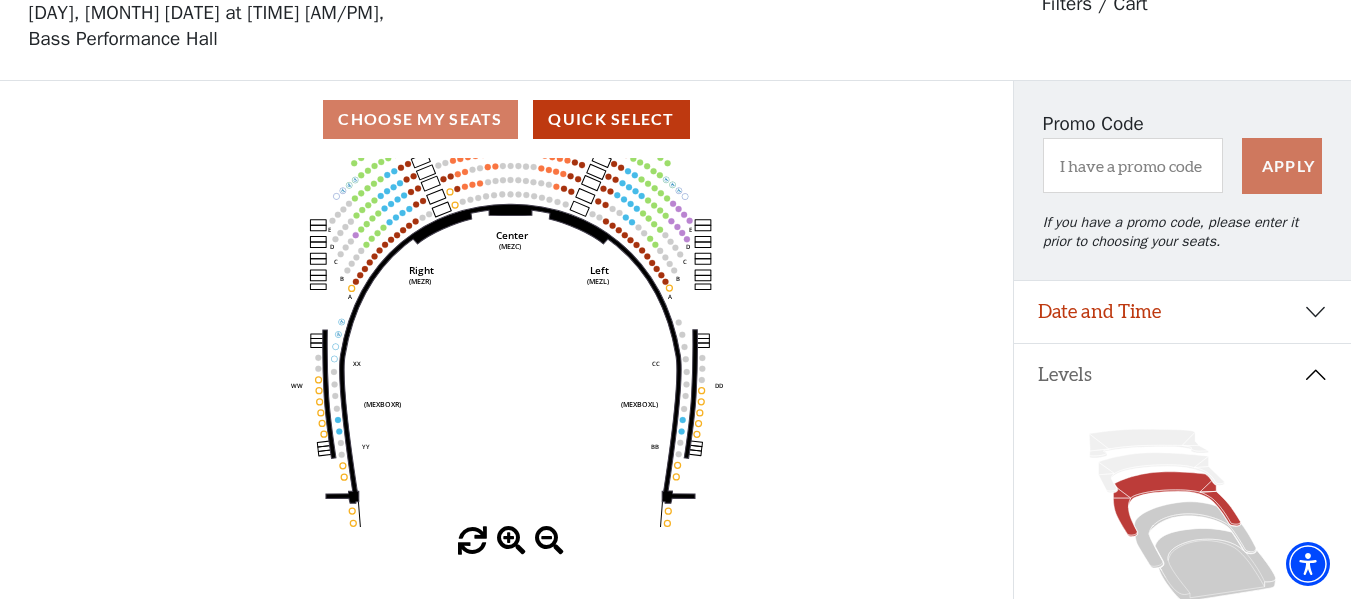 click at bounding box center (511, 541) 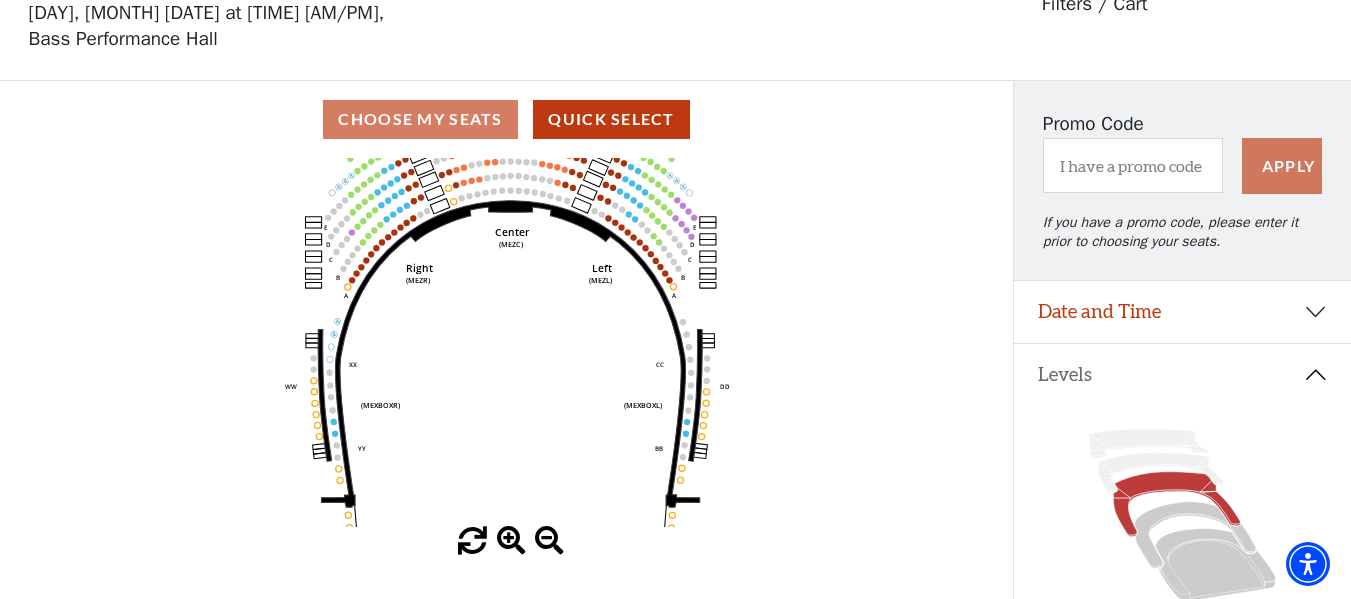 click at bounding box center [511, 541] 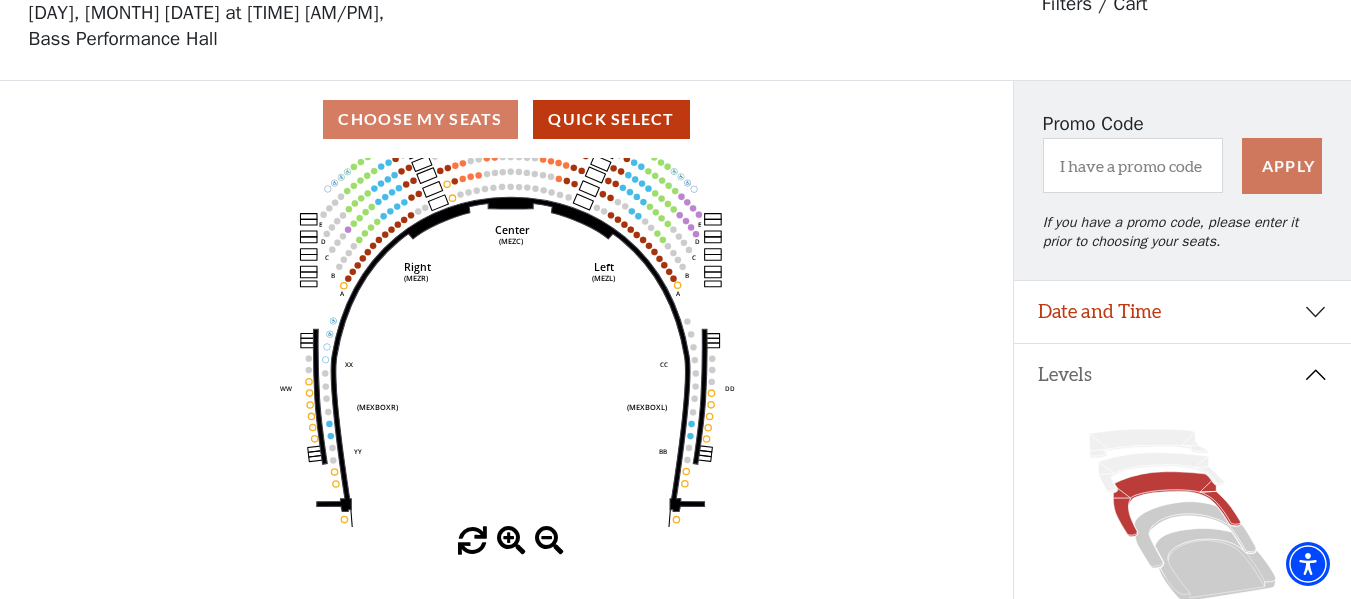 click at bounding box center [511, 541] 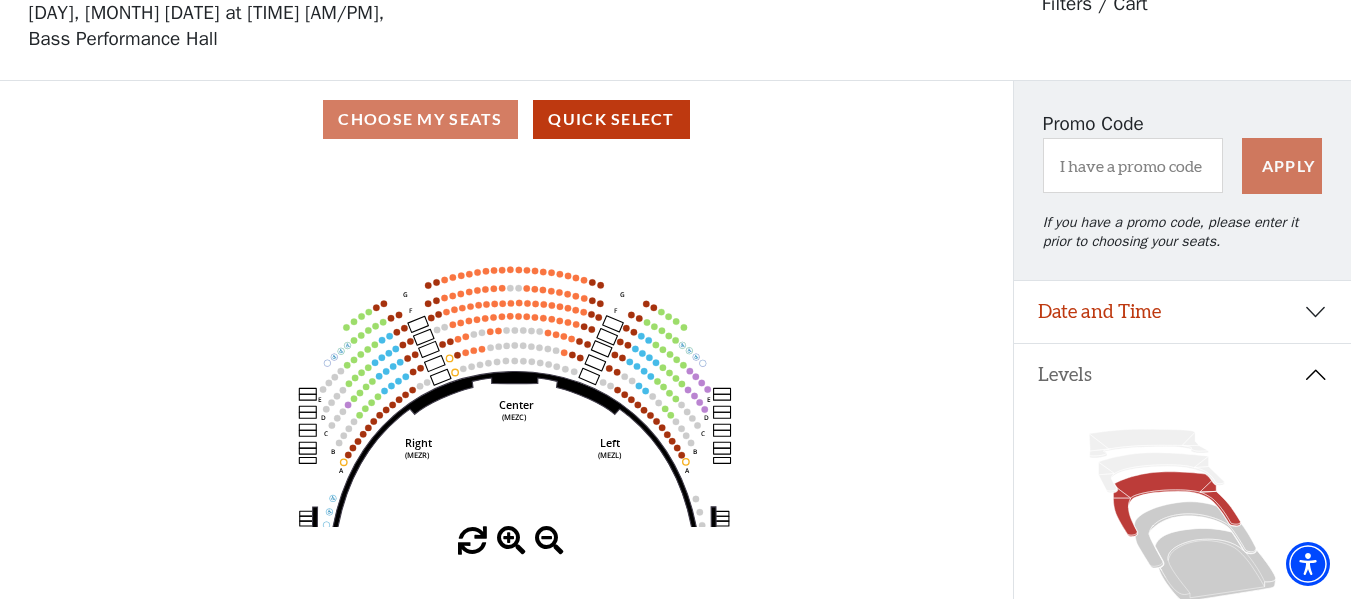 drag, startPoint x: 496, startPoint y: 302, endPoint x: 500, endPoint y: 482, distance: 180.04443 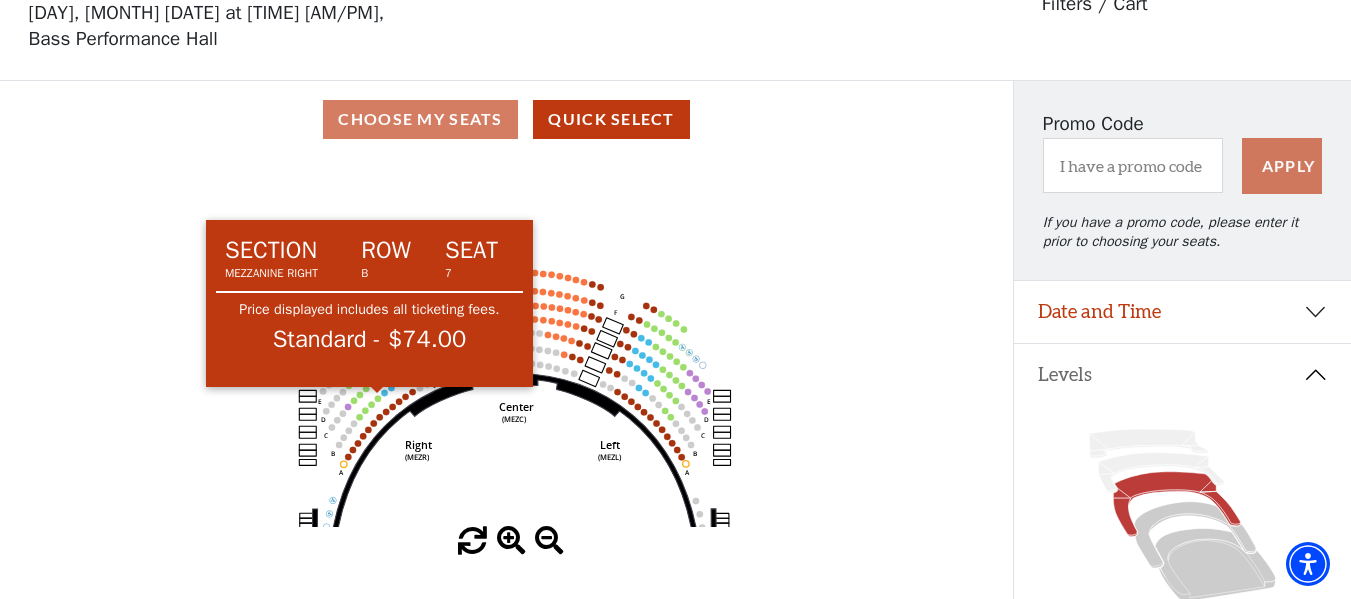 click 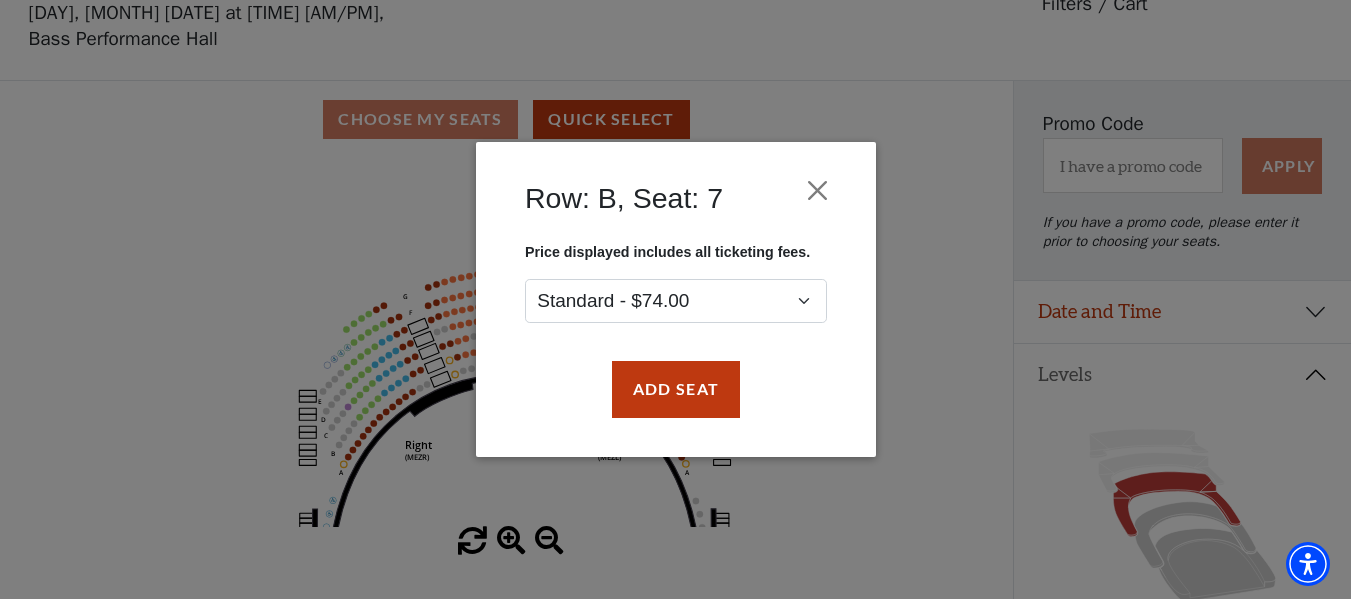 click on "Row: B, Seat: 7
Price displayed includes all ticketing fees.
Standard - $74.00
Add Seat" at bounding box center [675, 299] 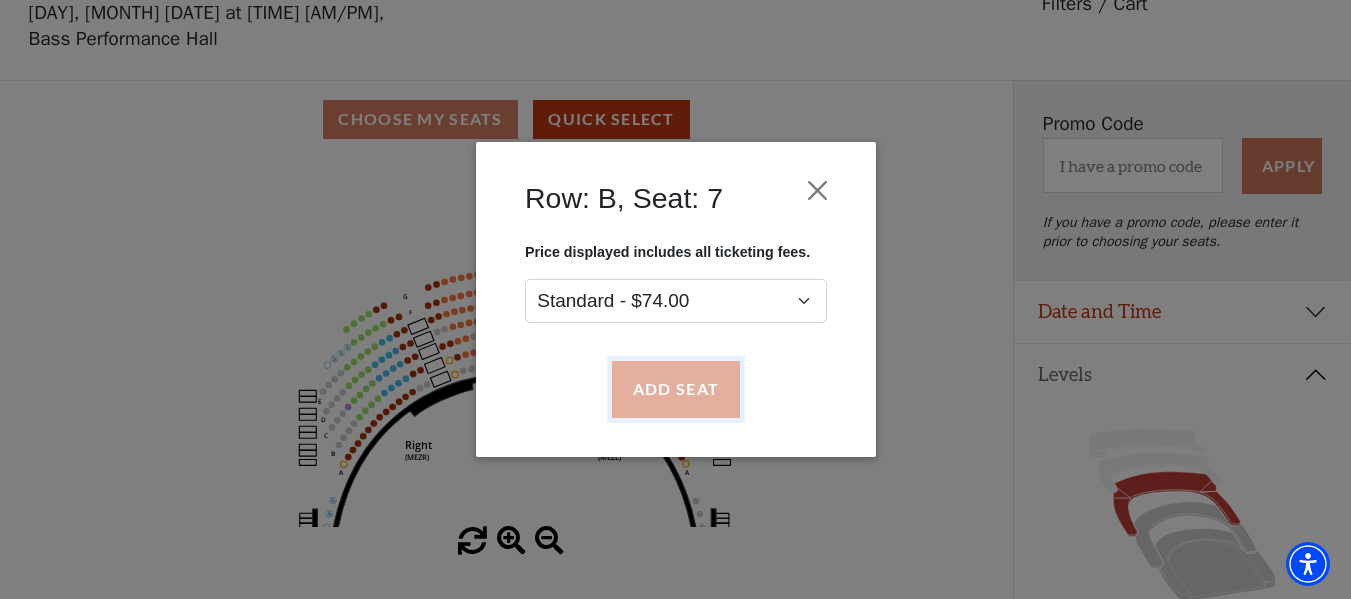 click on "Add Seat" at bounding box center [675, 390] 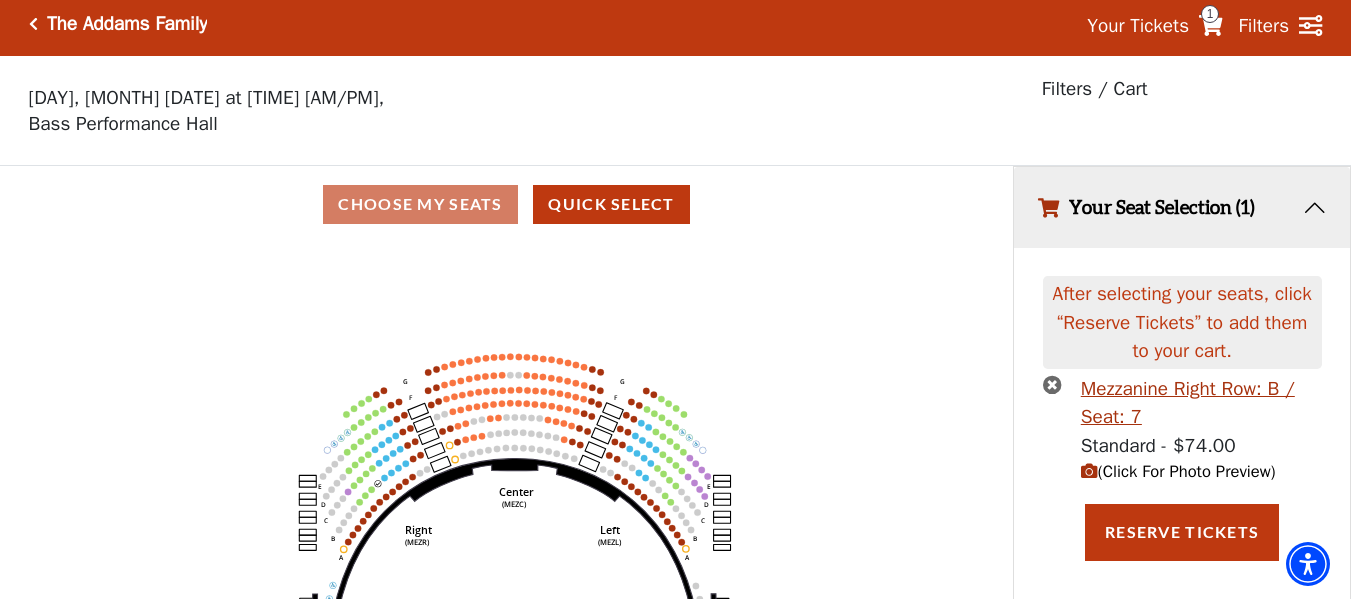 scroll, scrollTop: 0, scrollLeft: 0, axis: both 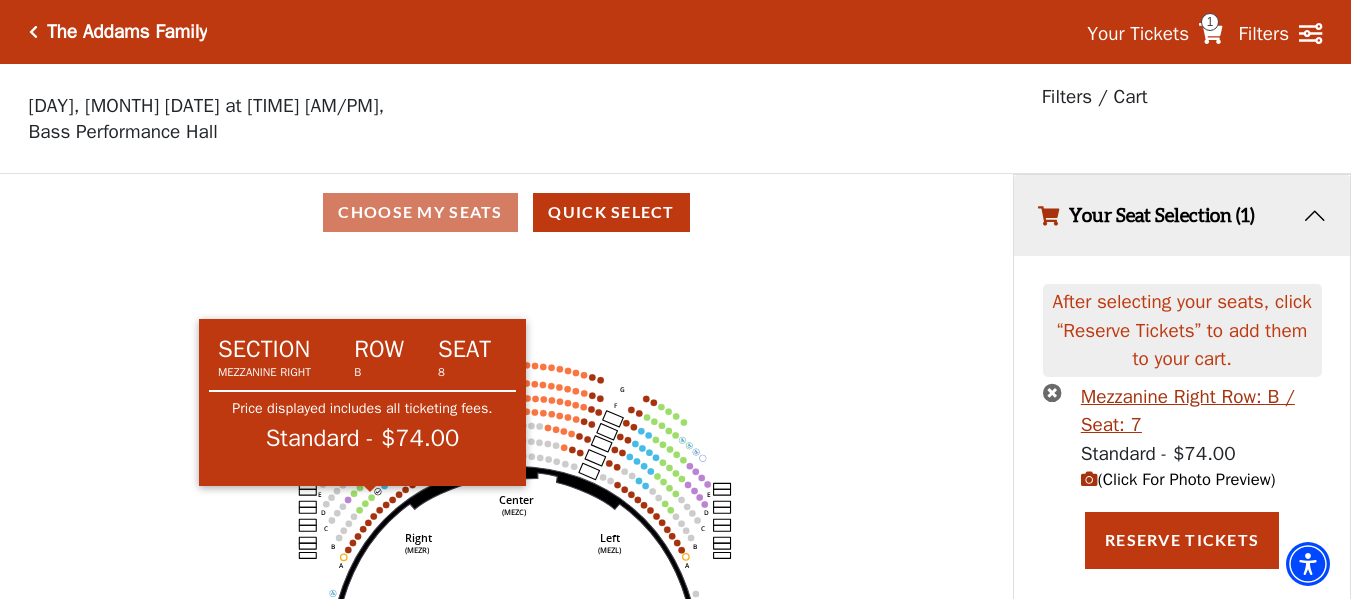 click 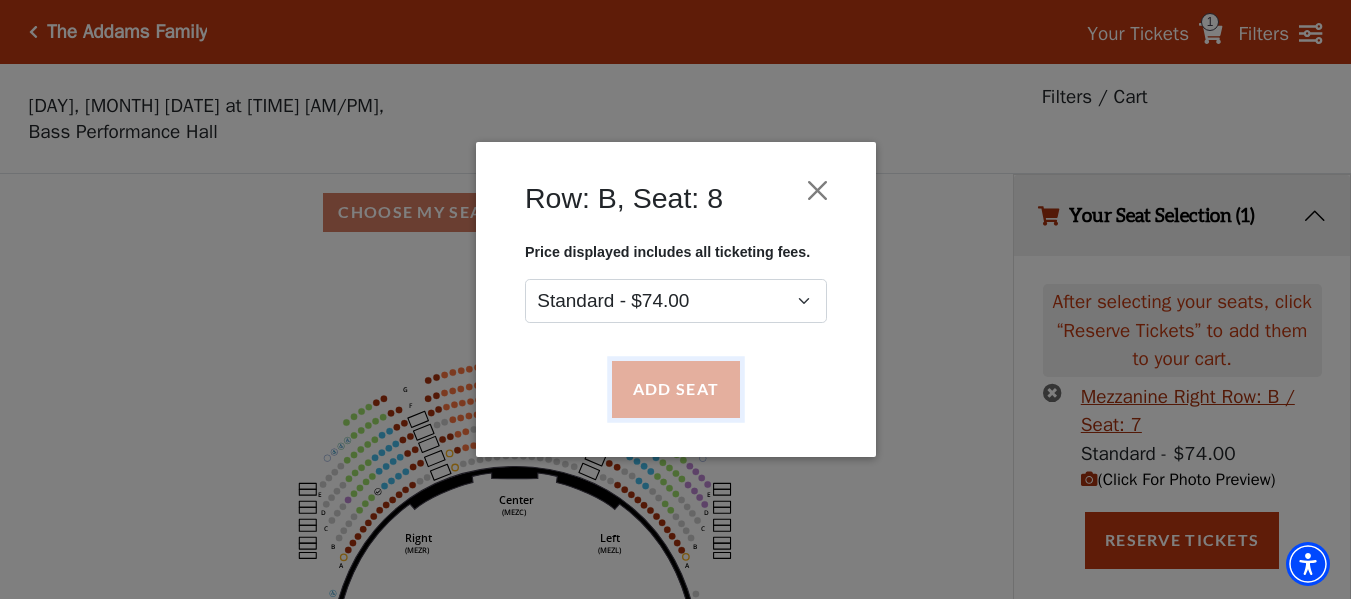 click on "Add Seat" at bounding box center [675, 390] 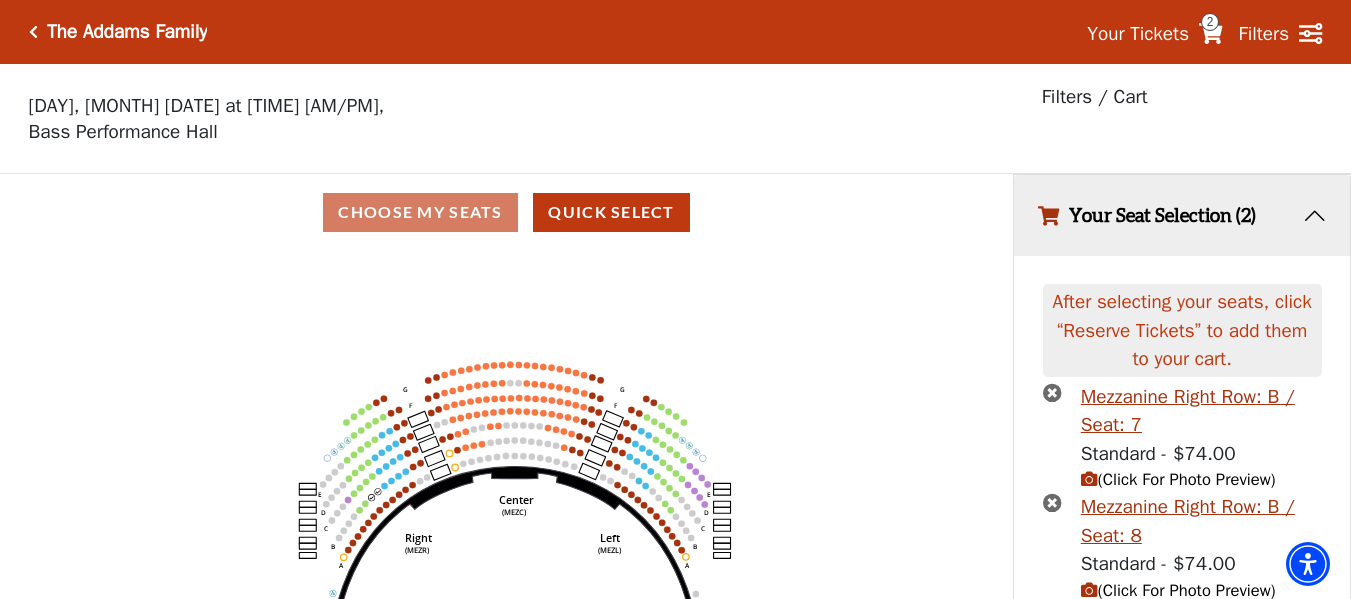 scroll, scrollTop: 80, scrollLeft: 0, axis: vertical 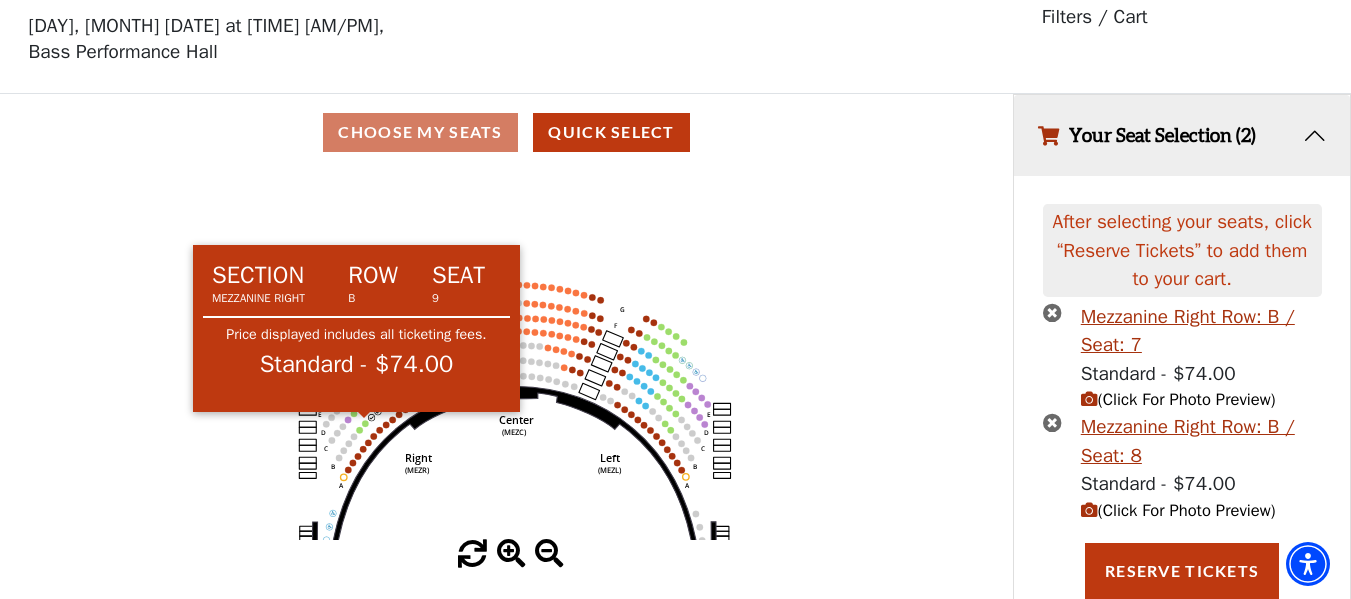 click 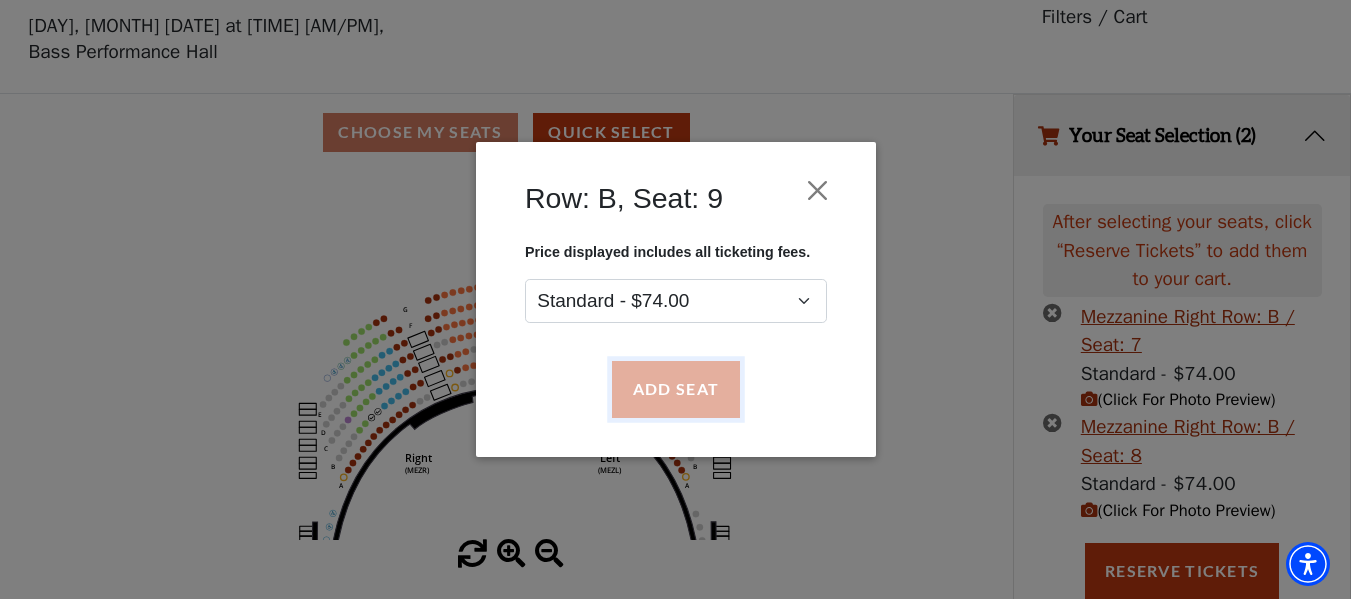 click on "Add Seat" at bounding box center (675, 390) 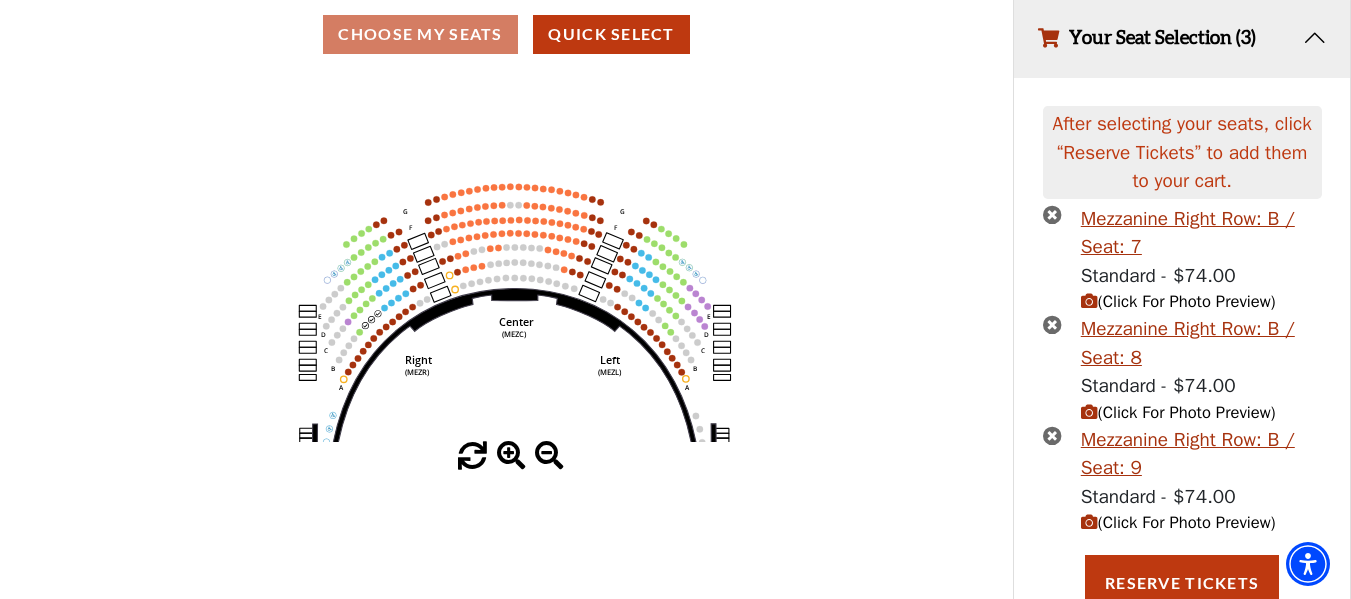 scroll, scrollTop: 191, scrollLeft: 0, axis: vertical 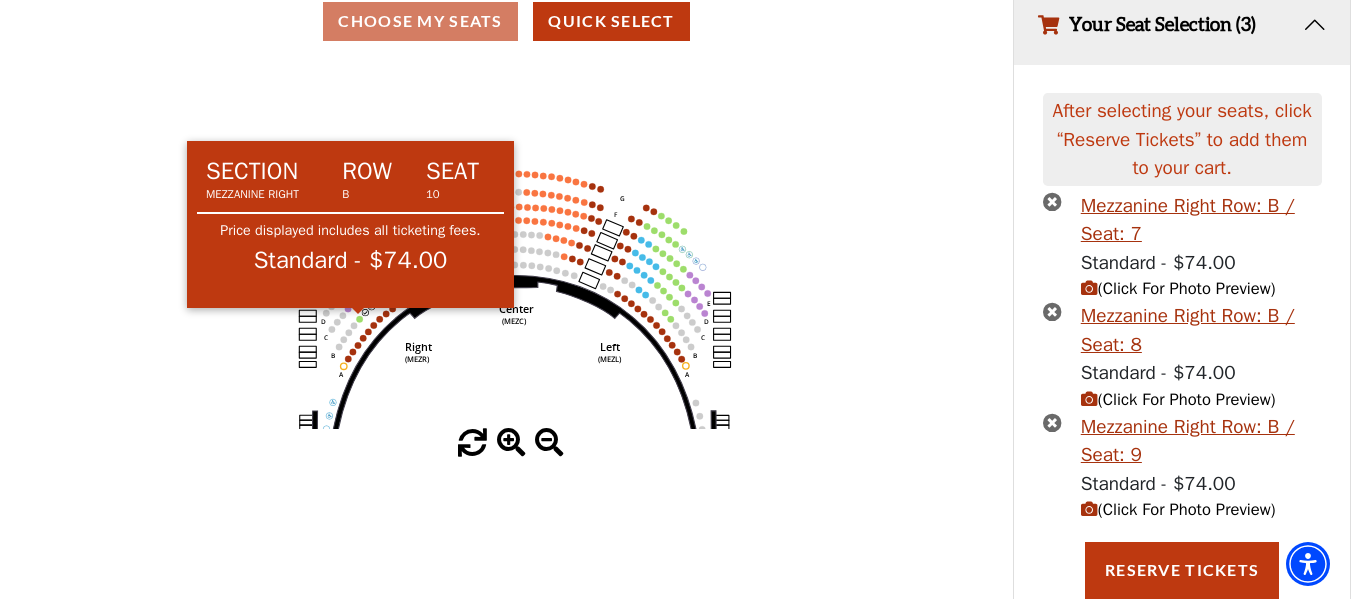 click 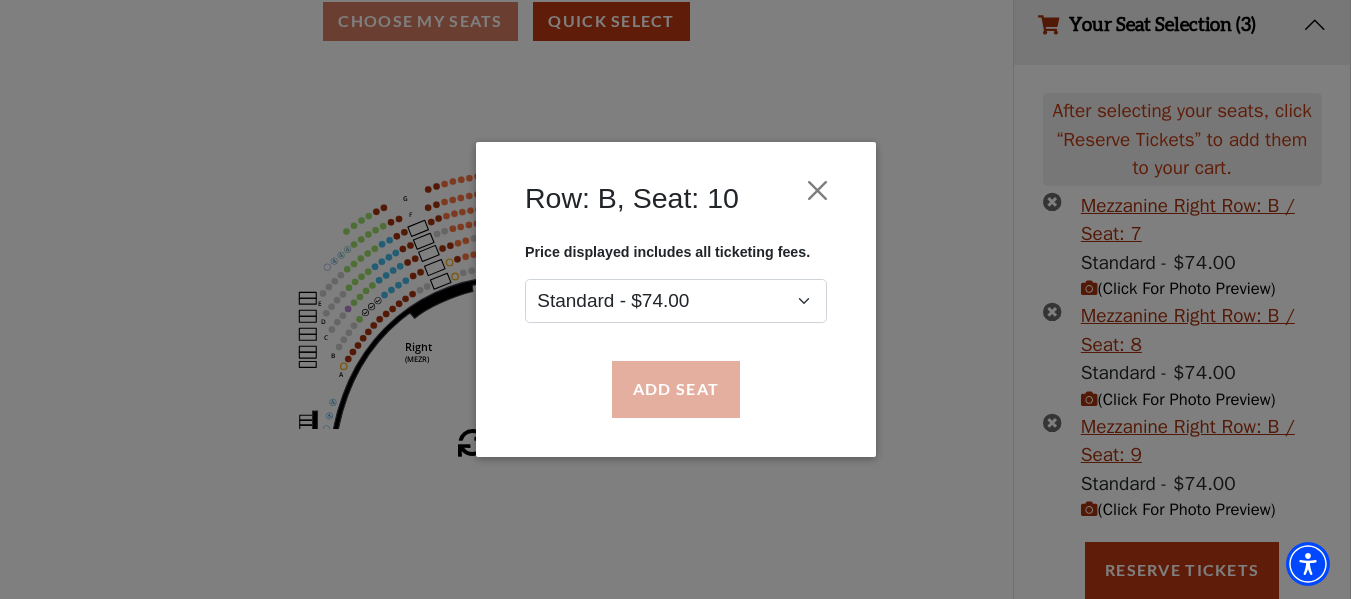 drag, startPoint x: 574, startPoint y: 364, endPoint x: 639, endPoint y: 377, distance: 66.287254 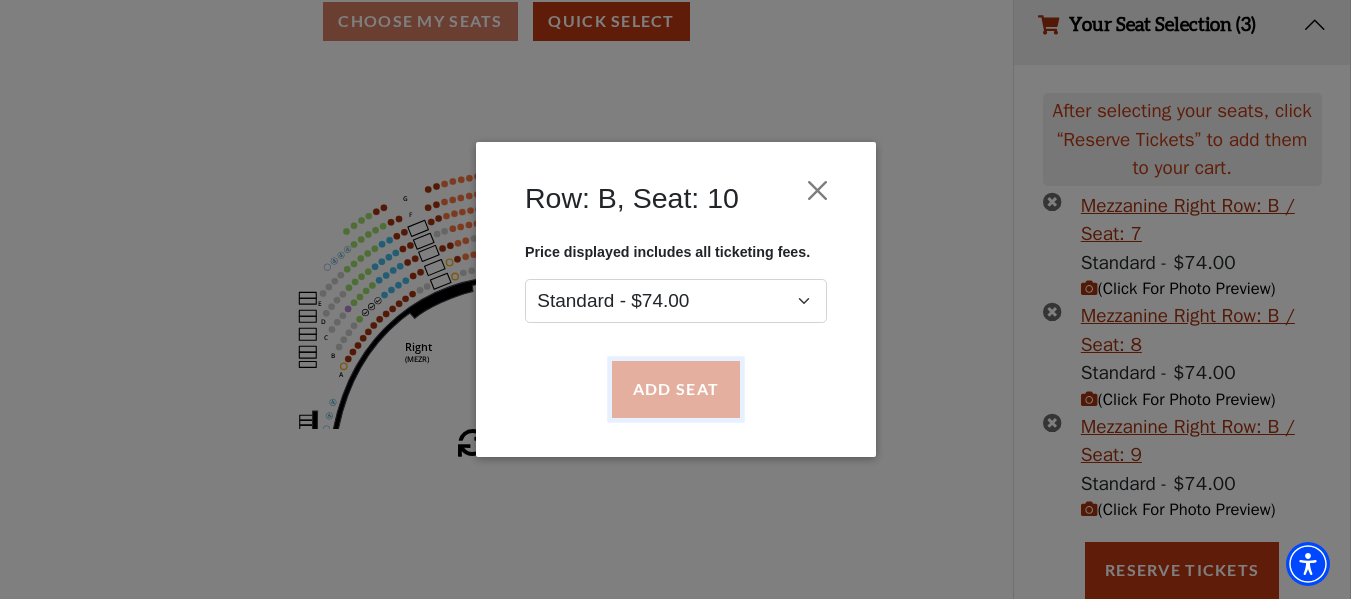 click on "Add Seat" at bounding box center (675, 390) 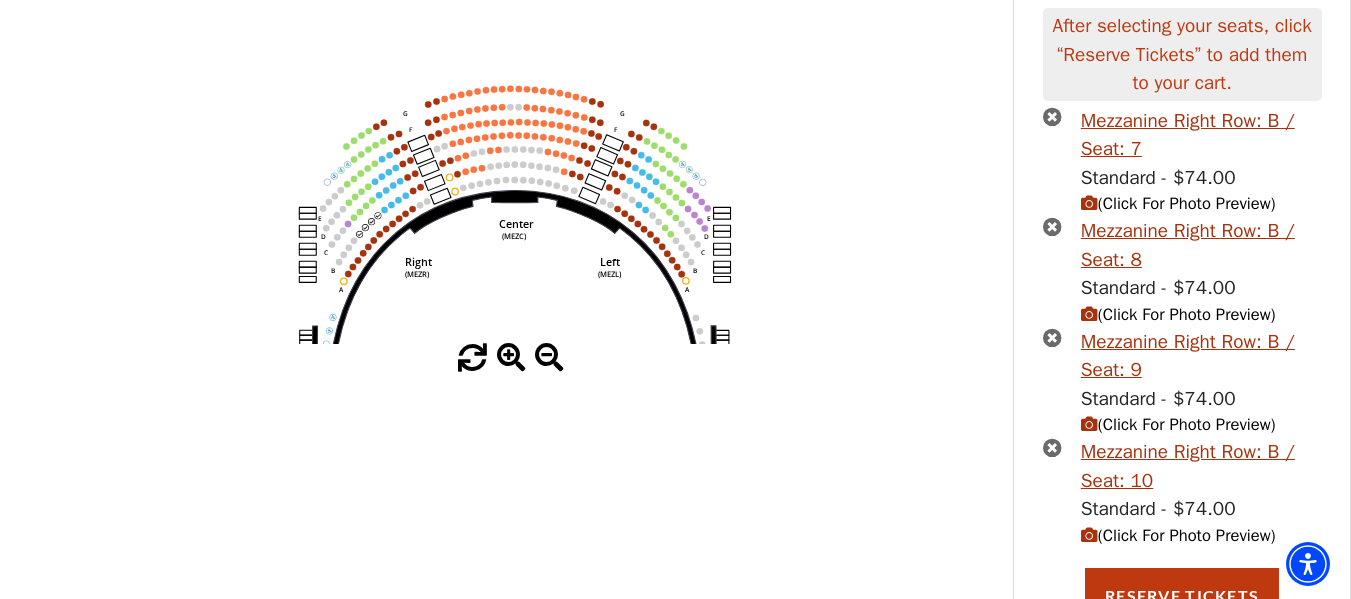 scroll, scrollTop: 301, scrollLeft: 0, axis: vertical 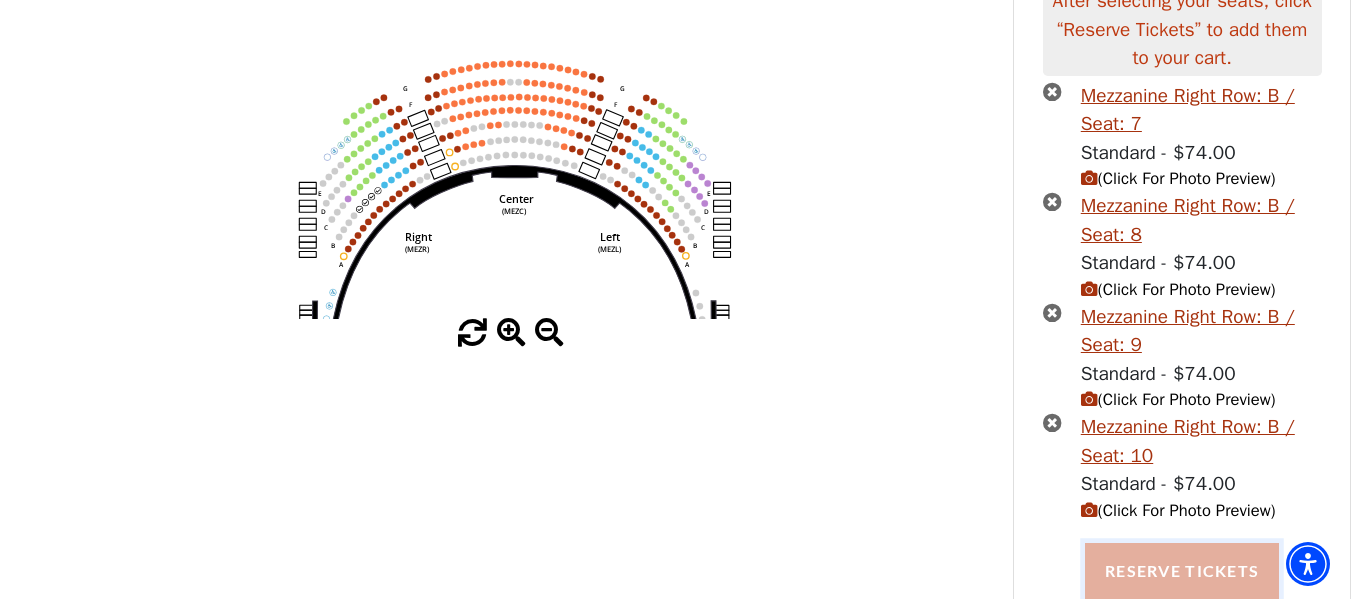 click on "Reserve Tickets" at bounding box center (1182, 571) 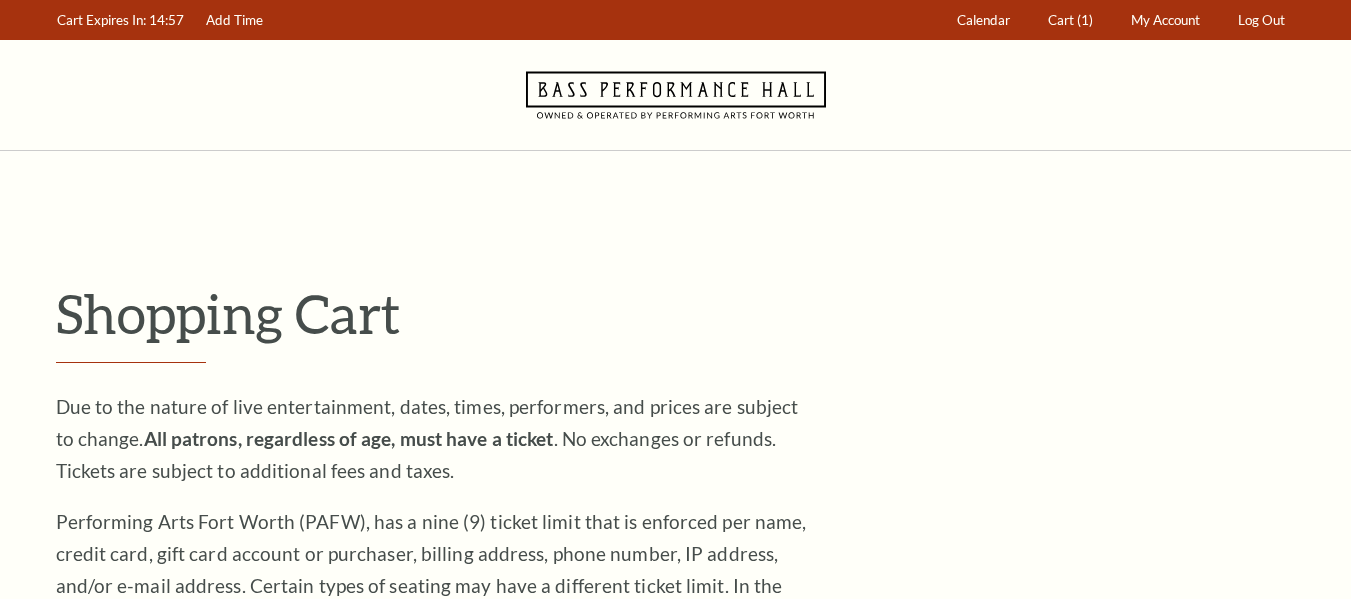 scroll, scrollTop: 0, scrollLeft: 0, axis: both 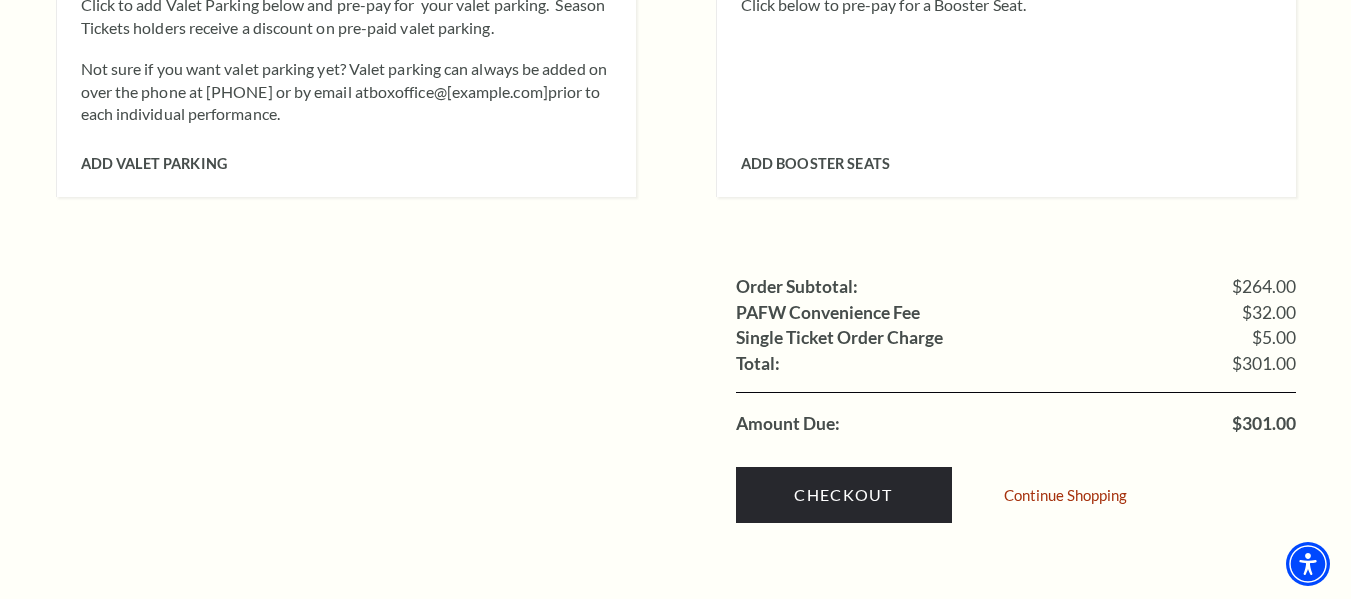 click on "Skip to main content Enable accessibility for low vision Open the accessibility menu
*{
pointer-events: fill;
}
Cart Expires In:
897
14:48
Add Time
(1)" 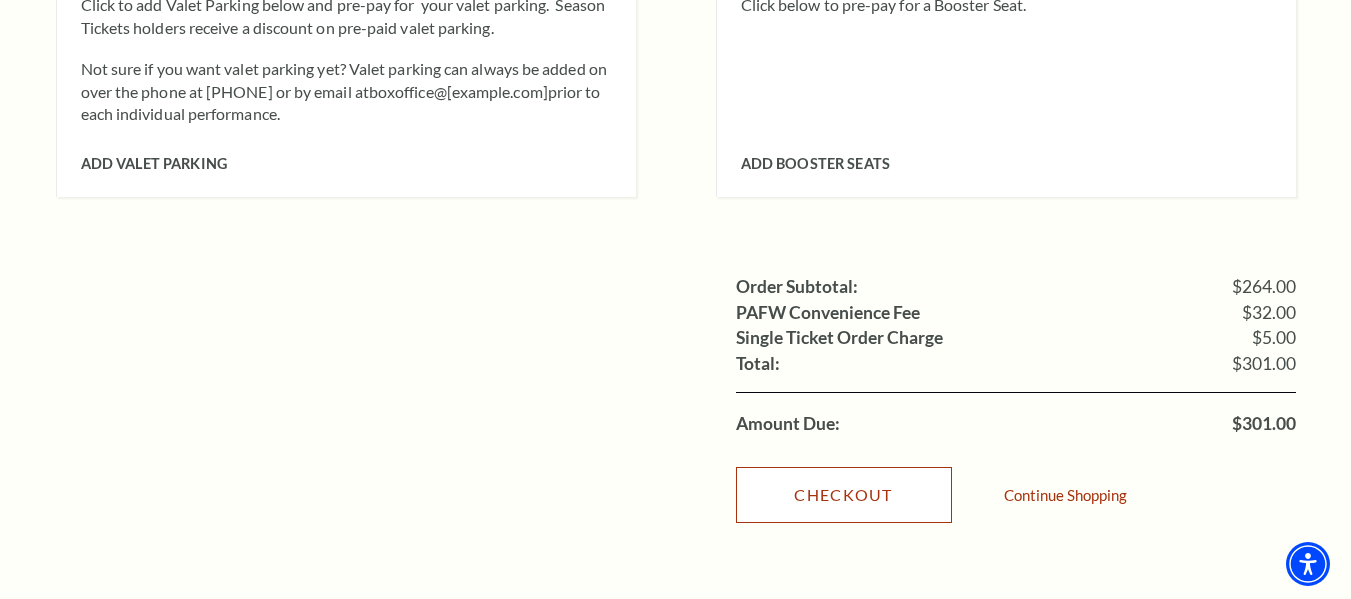 click on "Checkout" at bounding box center [844, 495] 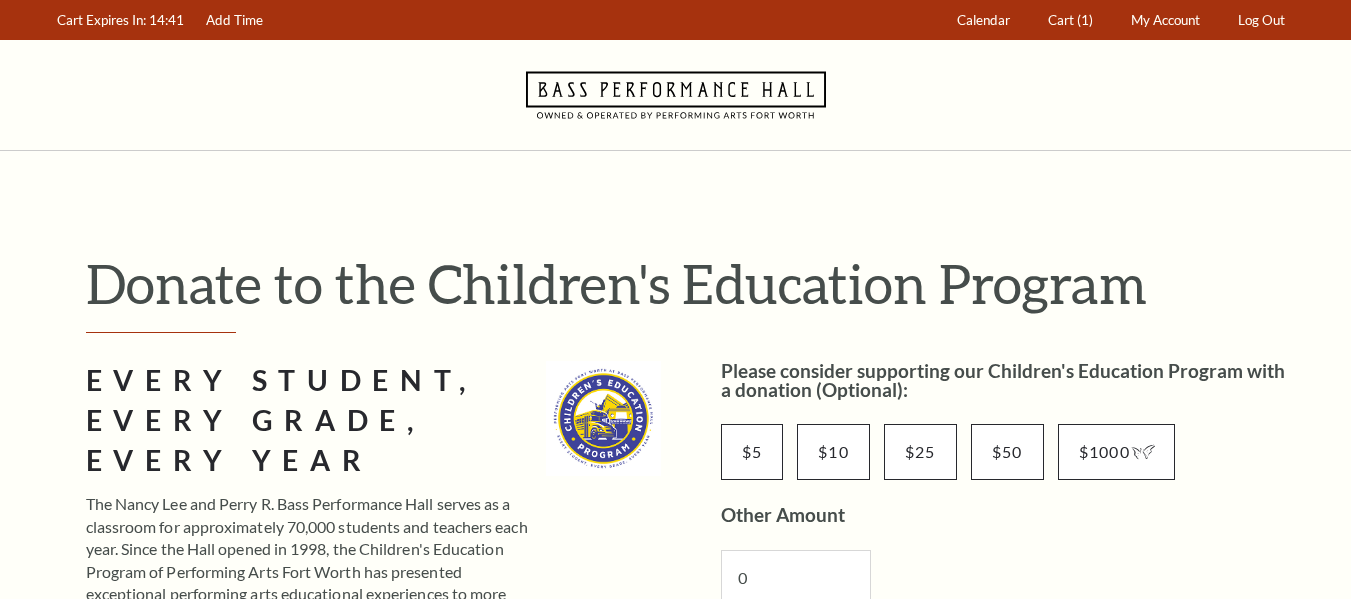 scroll, scrollTop: 0, scrollLeft: 0, axis: both 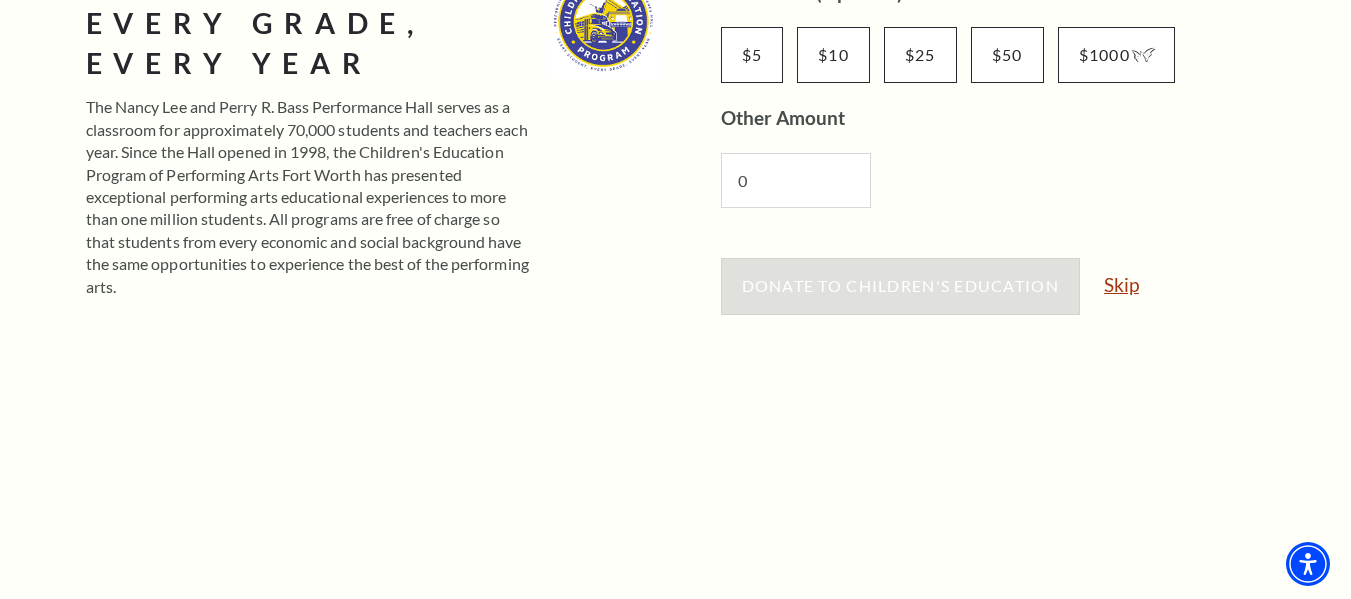 click on "Skip" at bounding box center (1121, 284) 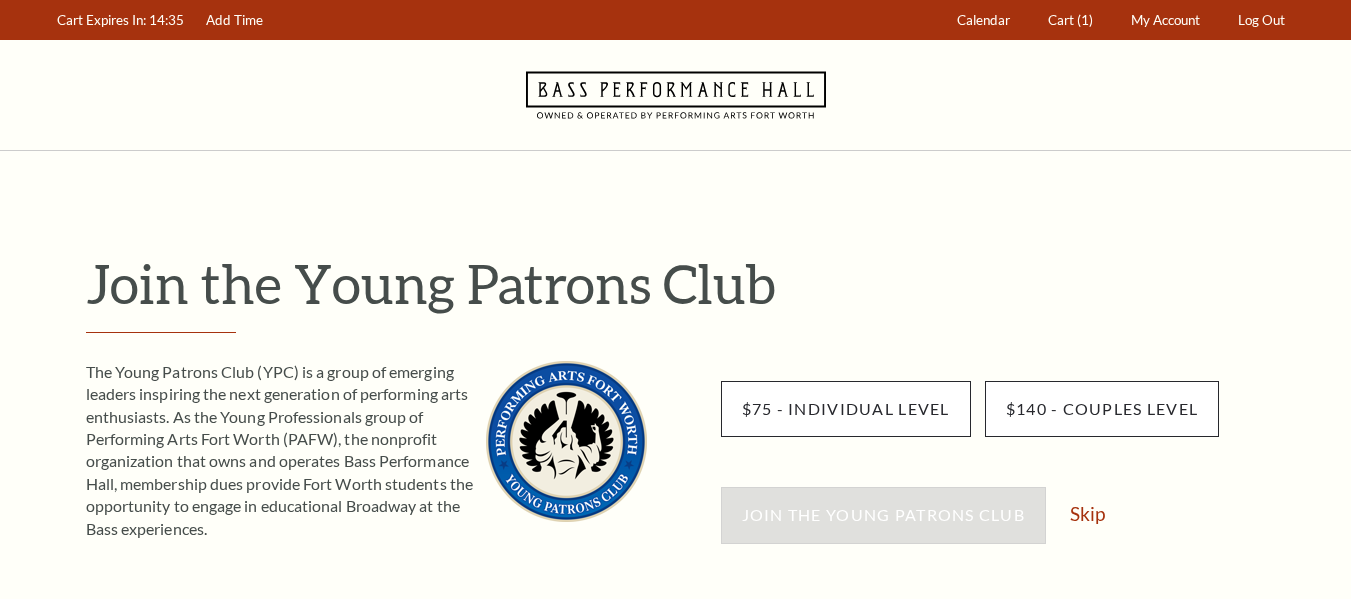 scroll, scrollTop: 0, scrollLeft: 0, axis: both 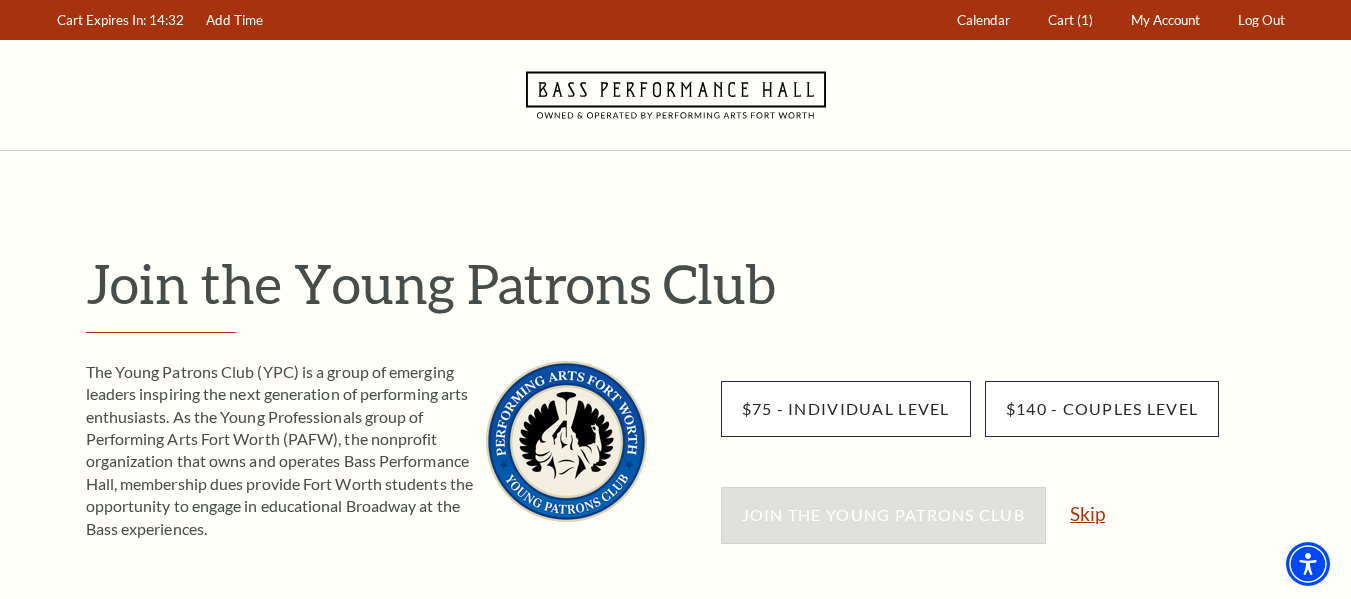 click on "Skip" at bounding box center (1087, 513) 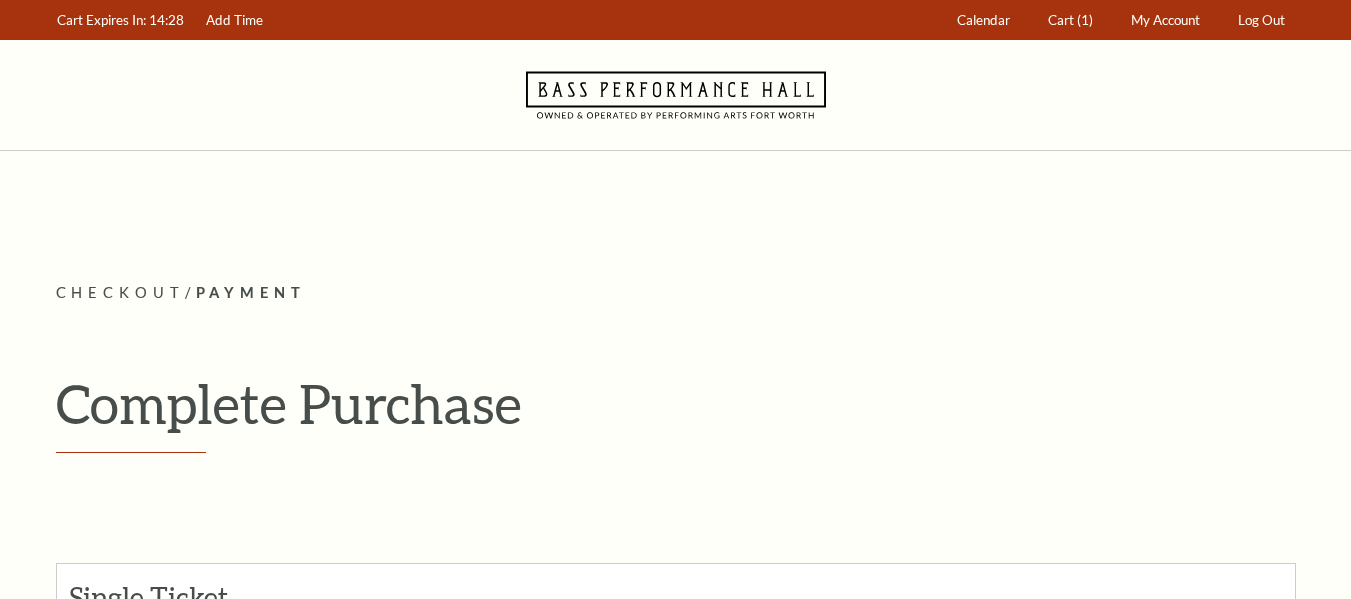 scroll, scrollTop: 0, scrollLeft: 0, axis: both 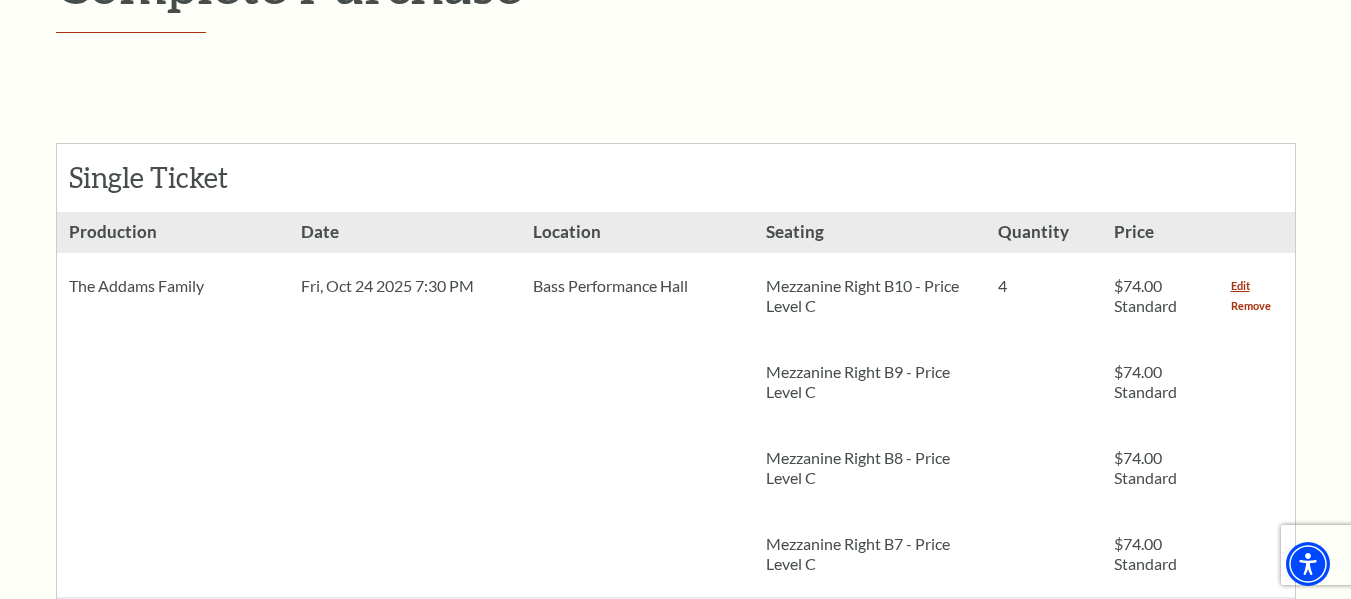 click on "Remove" at bounding box center [1251, 306] 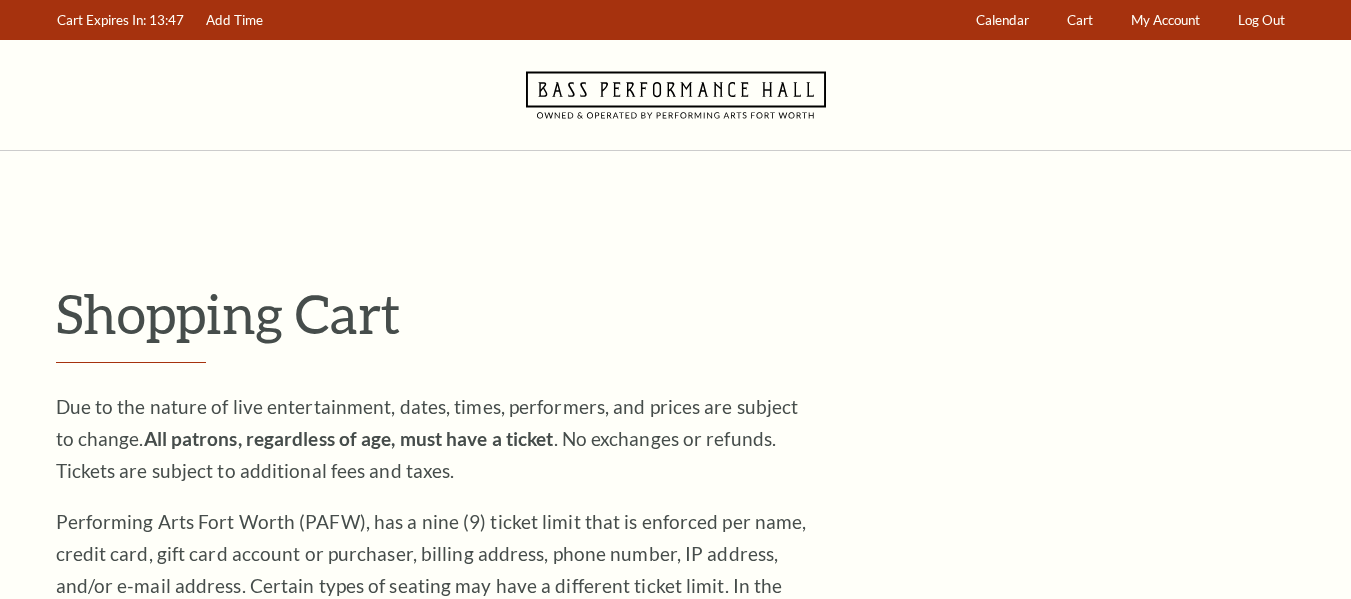 scroll, scrollTop: 0, scrollLeft: 0, axis: both 